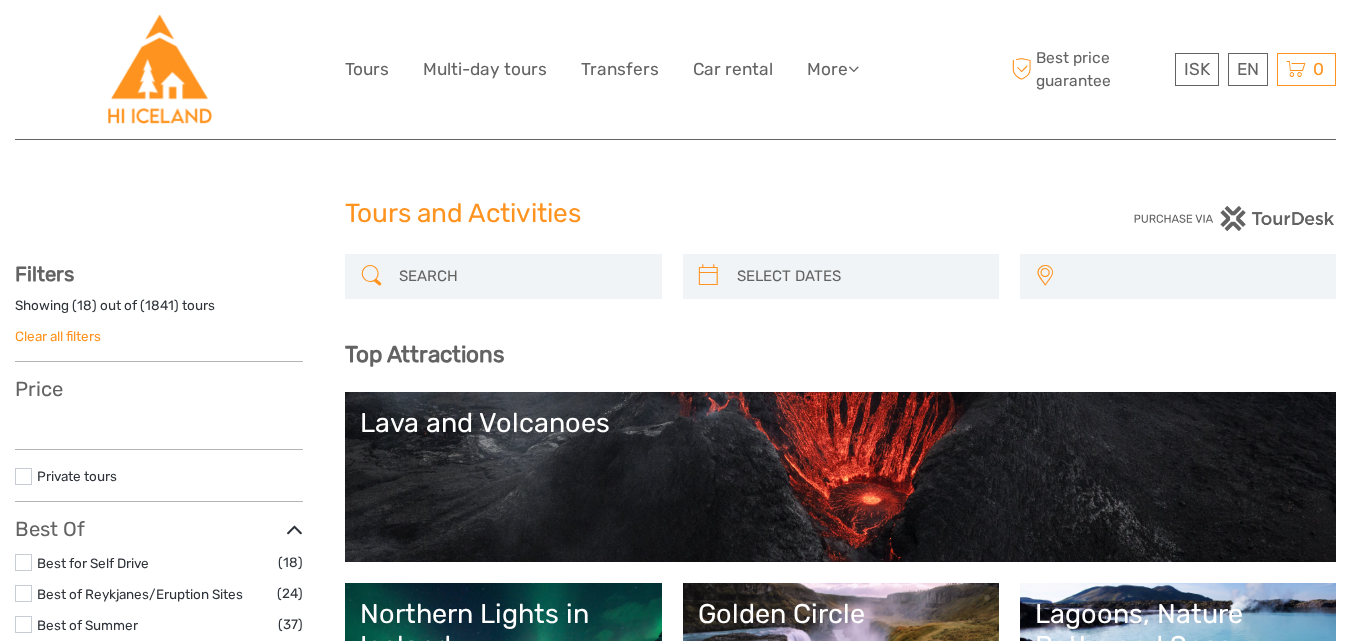 select 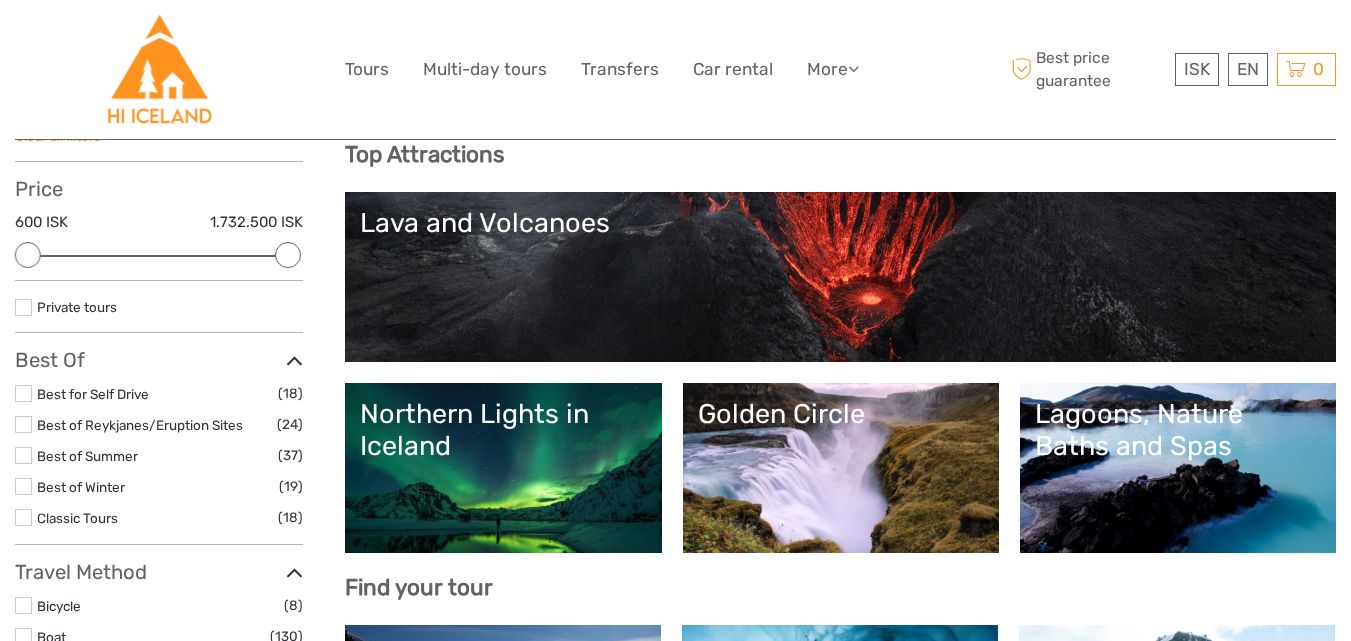 scroll, scrollTop: 200, scrollLeft: 0, axis: vertical 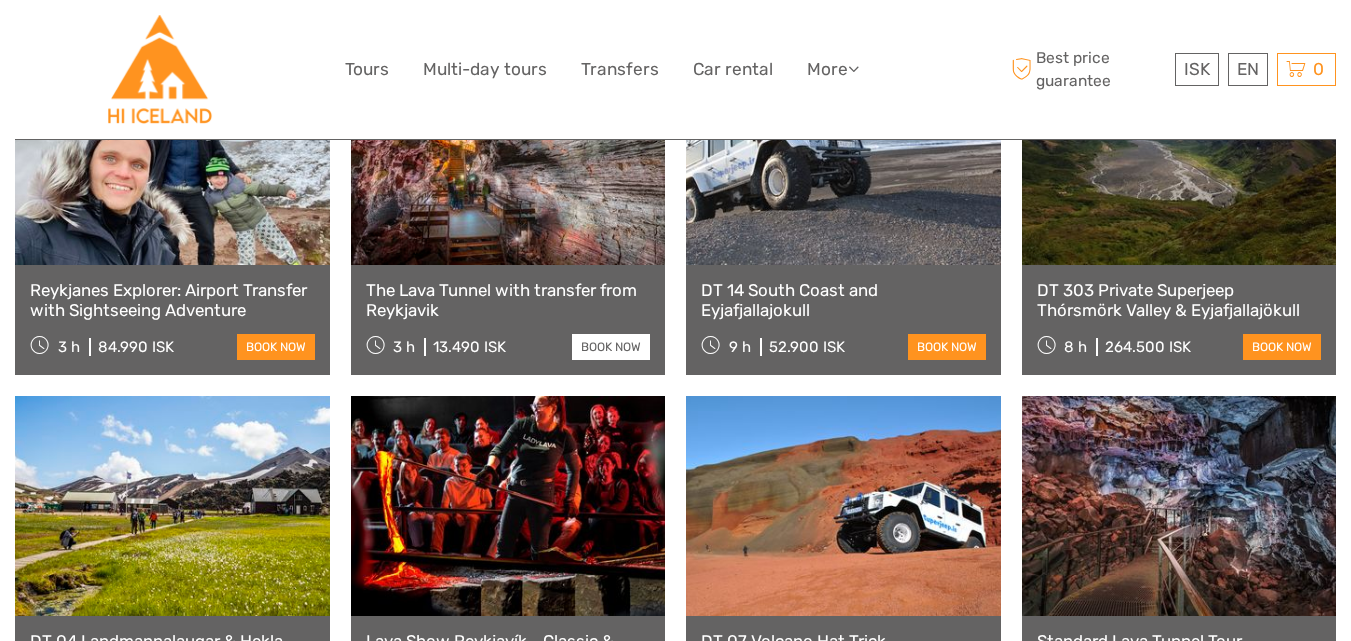 click on "book now" at bounding box center (611, 347) 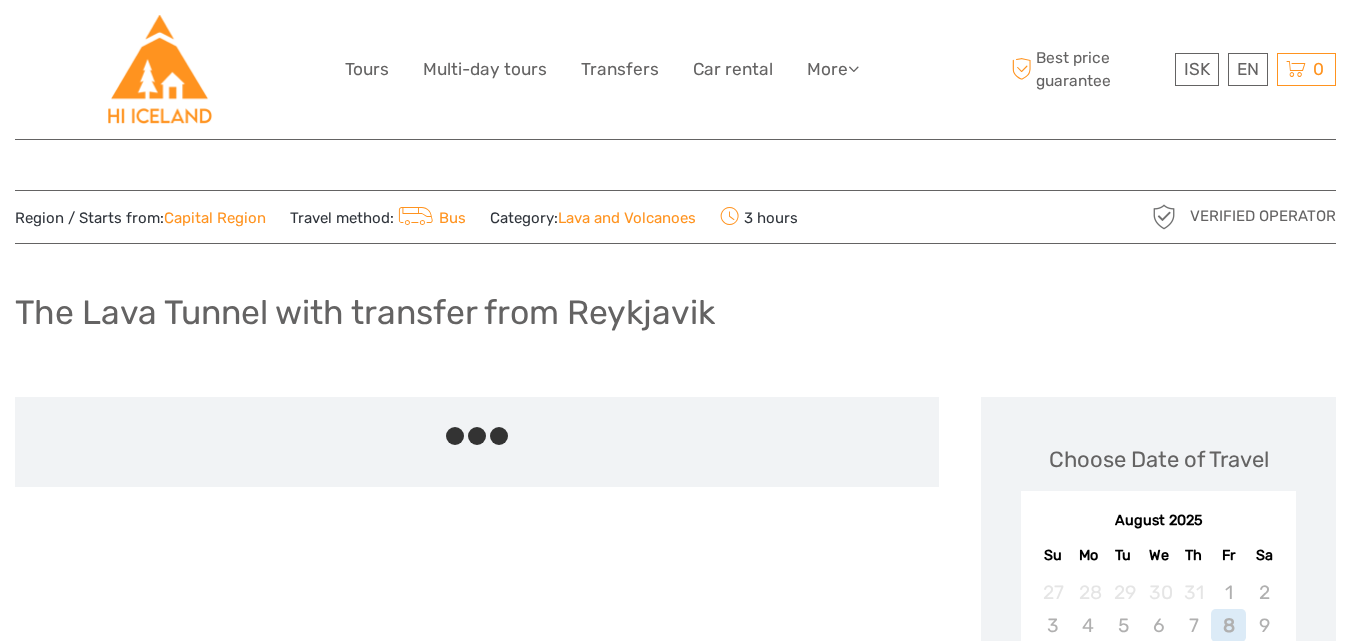 scroll, scrollTop: 0, scrollLeft: 0, axis: both 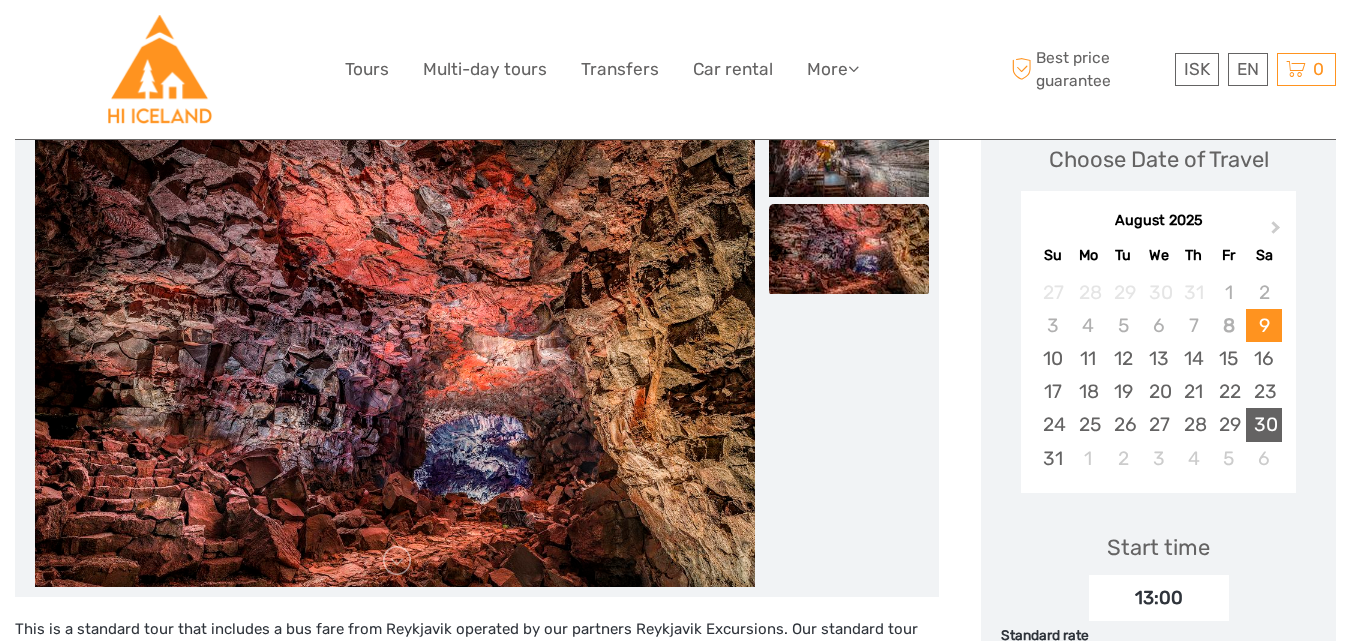 click on "30" at bounding box center (1263, 424) 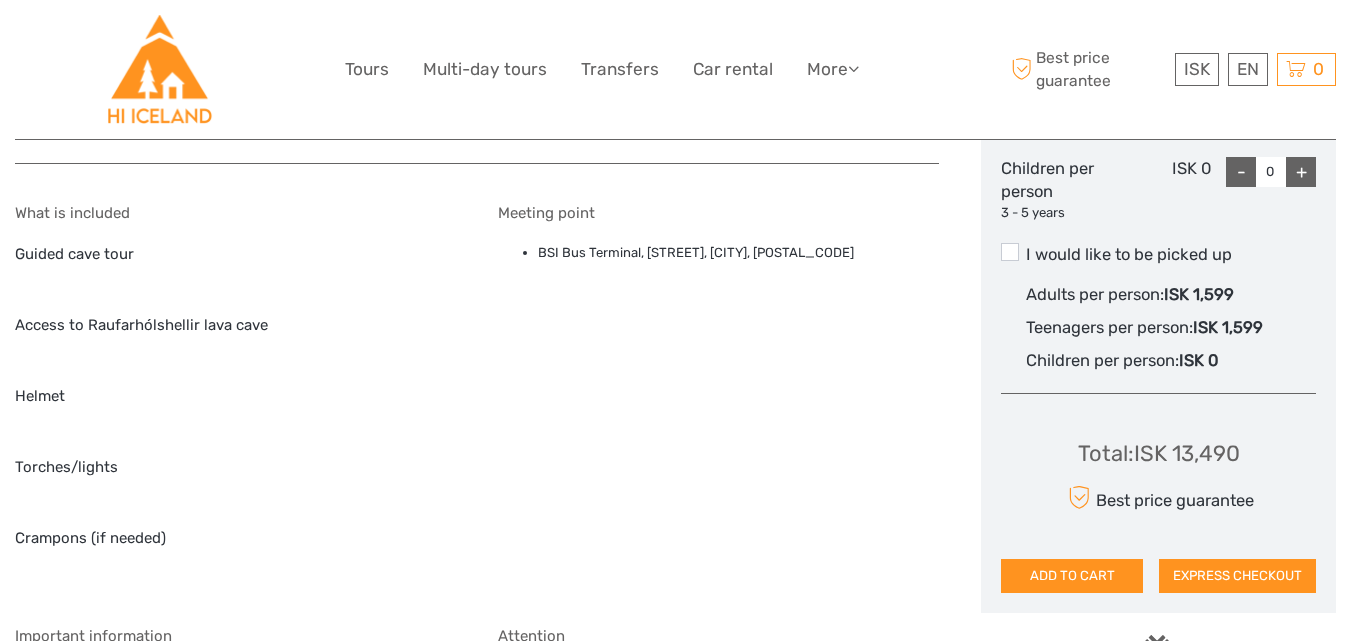 scroll, scrollTop: 1200, scrollLeft: 0, axis: vertical 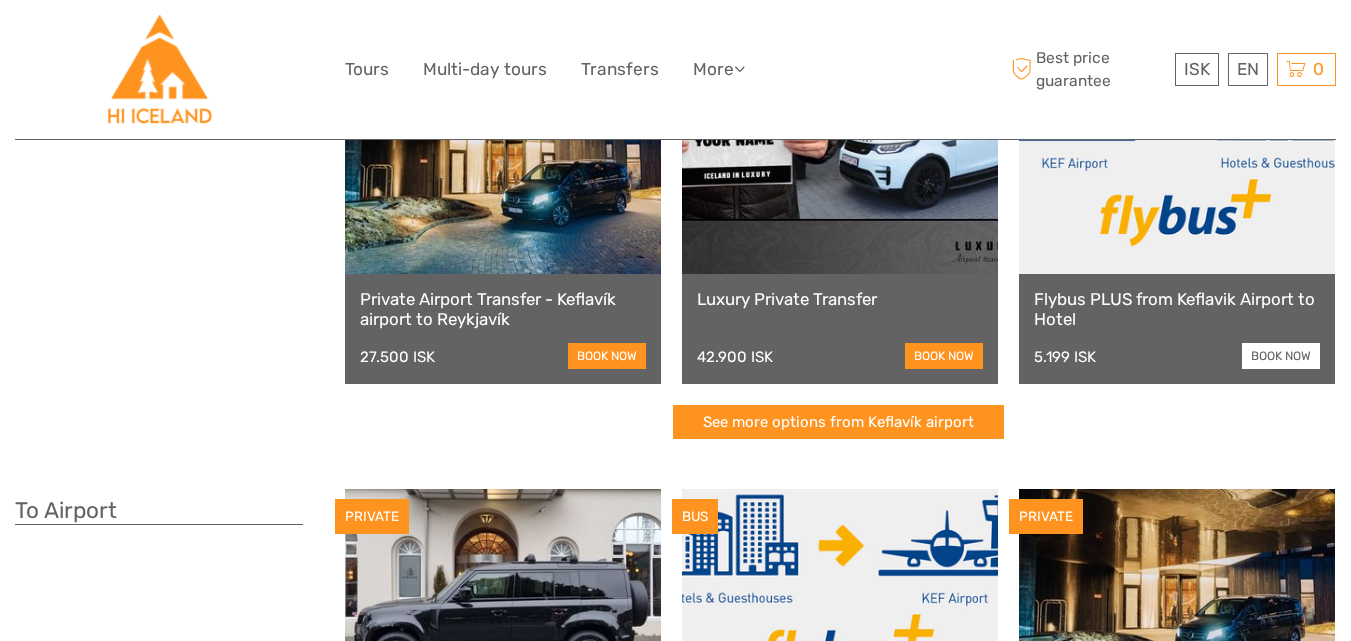 click on "book now" at bounding box center (1281, 356) 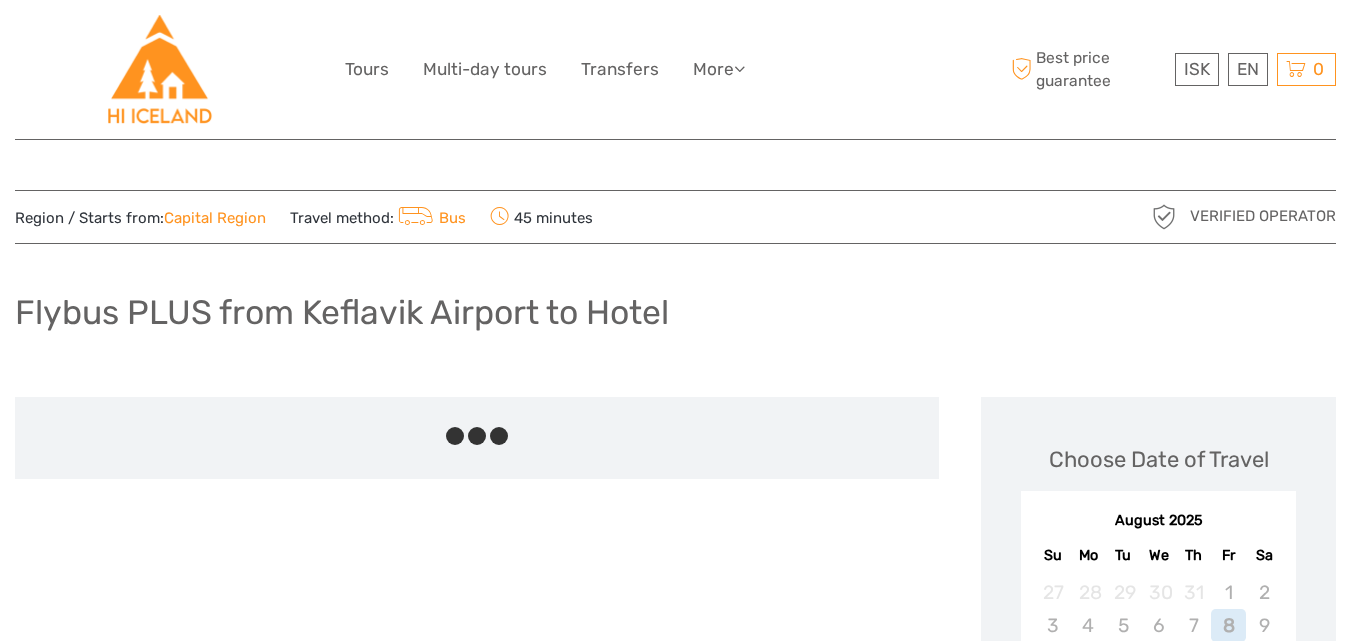 scroll, scrollTop: 0, scrollLeft: 0, axis: both 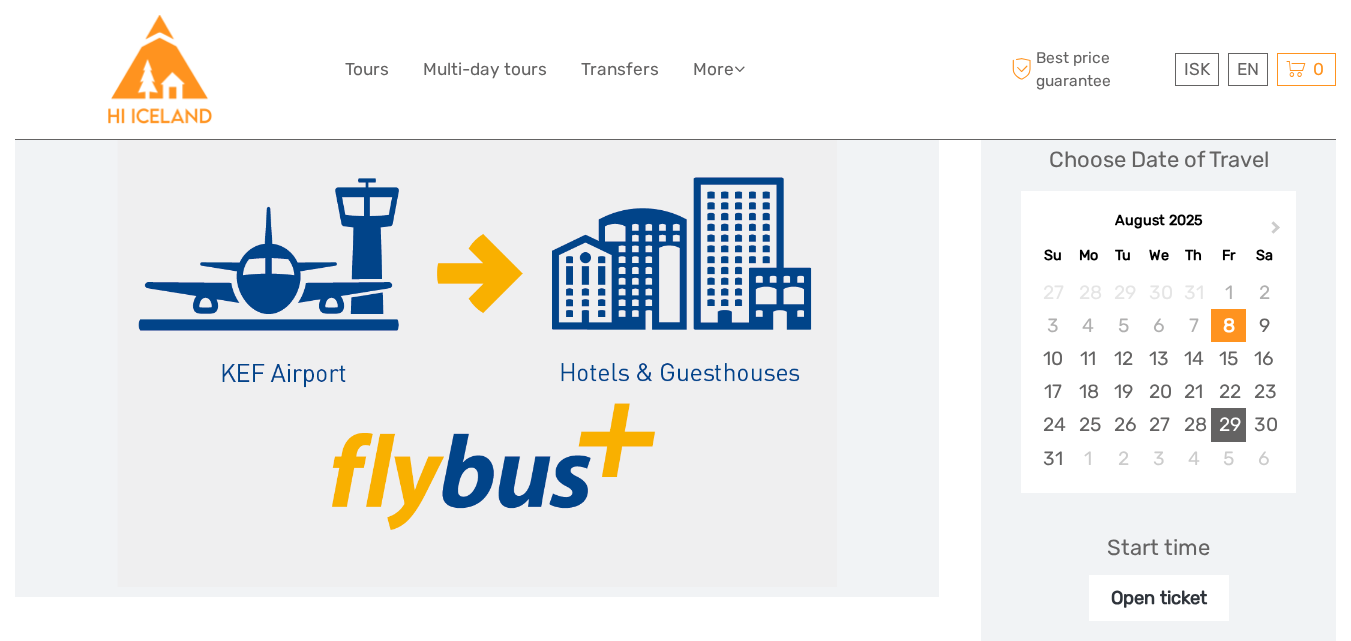 click on "29" at bounding box center [1228, 424] 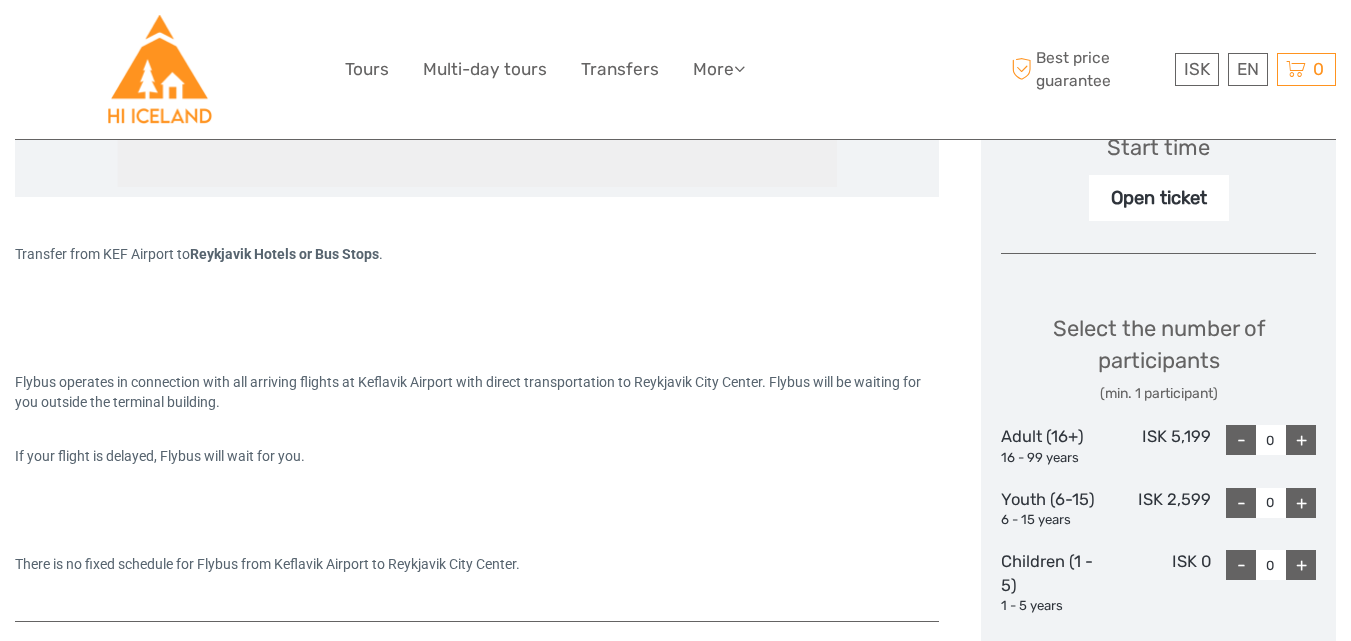 scroll, scrollTop: 500, scrollLeft: 0, axis: vertical 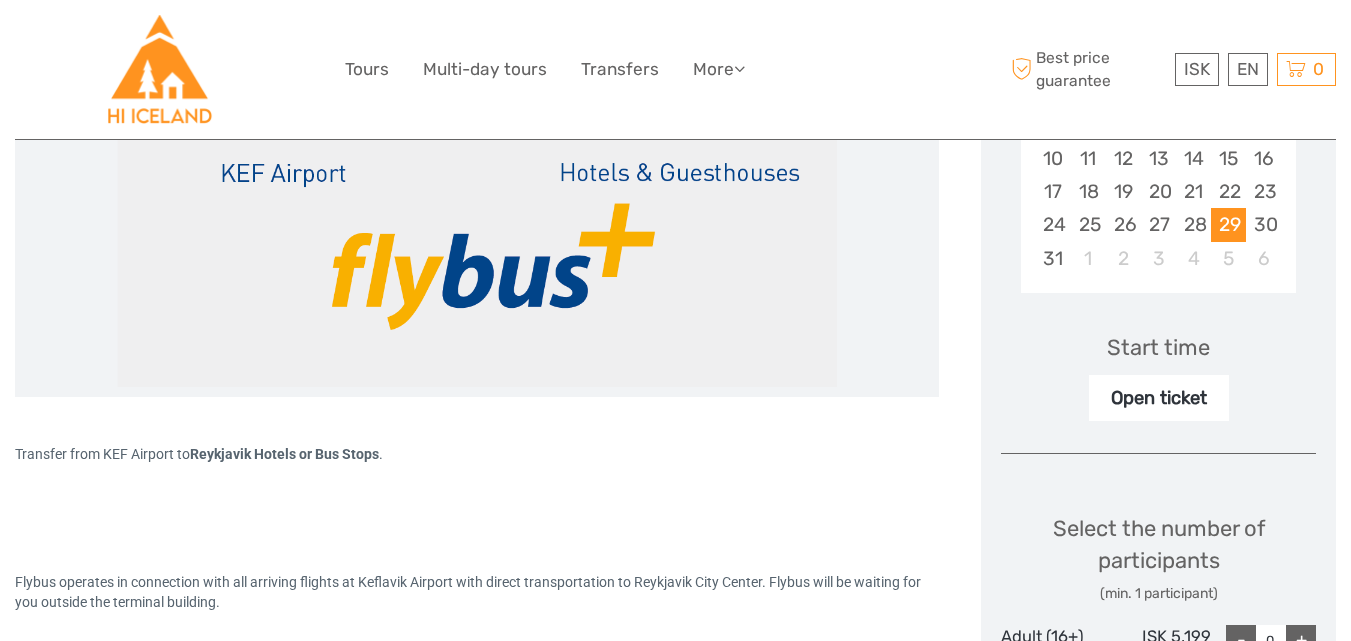 click on "Start time" at bounding box center [1158, 347] 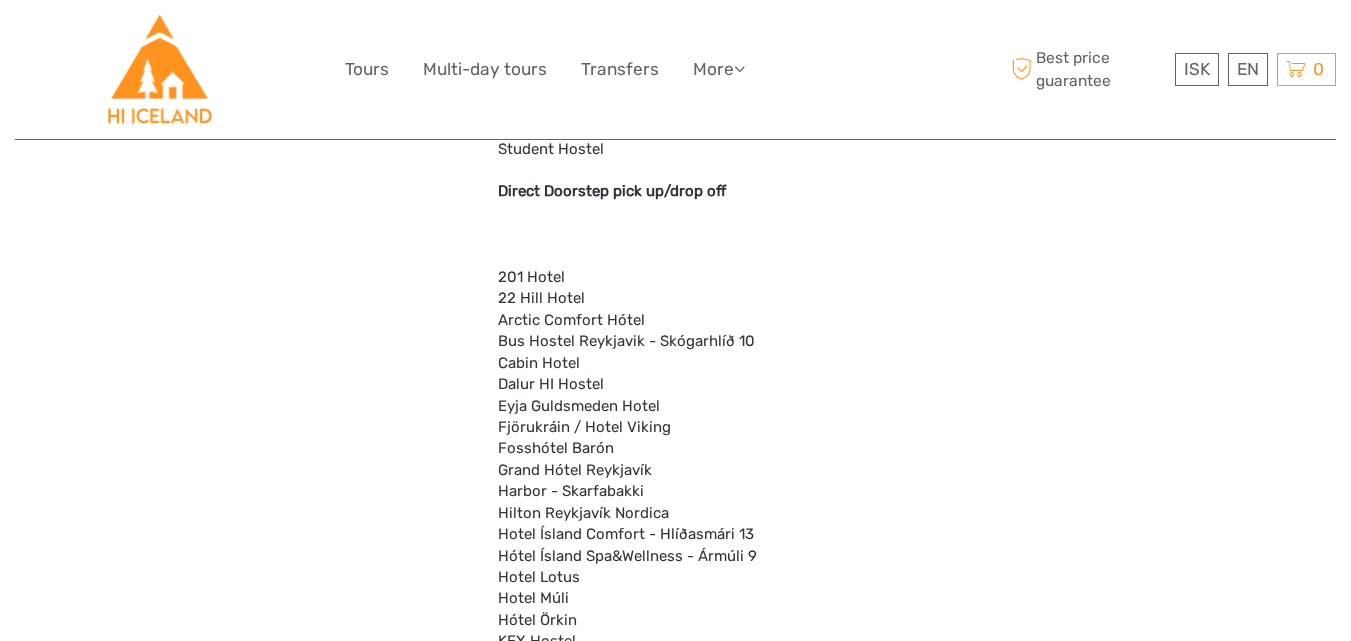 scroll, scrollTop: 5800, scrollLeft: 0, axis: vertical 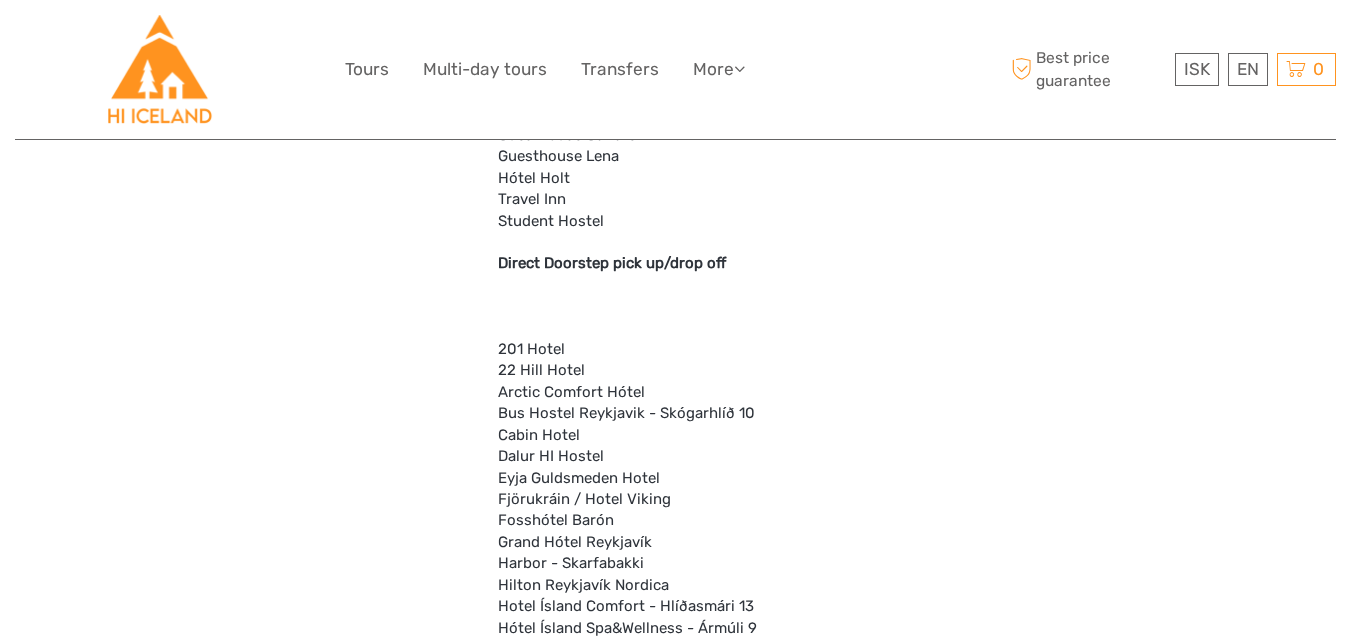 click on "Attention
We drop off at the majority of city hotels either directly or at one of the many designated bus stops in the central downtown area.
Bus Stop 1 - Ráðhúsið - City Hall
3 Sisters Guesthouse
Centerhotel Plaza
Chez Monique
Embassy Luxury Apartments
Gallery Central Guesthouse
Guesthouse Álfhóll
Guesthouse Butterfly
Hotel Hilda
Hotel Metropolitan
Hotel Reykjavík Centrum
House Of Spirits
Kvosin Hotel
Lighthouse Apartments
Iceland Parliament Hotel
Planet Apartments
Reykjavik Downtown Hostel
Bus Stop 2 - Tjörnin - The Pond
Ambassade Apartments
Castle House Luxury Apartments
Central Guesthouse
Hotel Reykjavik Saga
Luna Hotel Apartments – Amtmannsstígur 5
Luna Hotel Apartments – Spítalastígur 1
Bus Stop 3 - Lækjargata
1912 Guesthouse
Apotek Hotel
Black Pearl
Centerhotel Þingholt
Central Apartments
City Center Hotel
Downtown Guesthouse
Reykjavík Konsulate Hotel
Hotel Borg
Ocean Comfort Apartments
Radisson Blu Hotel 1919" at bounding box center [718, -1651] 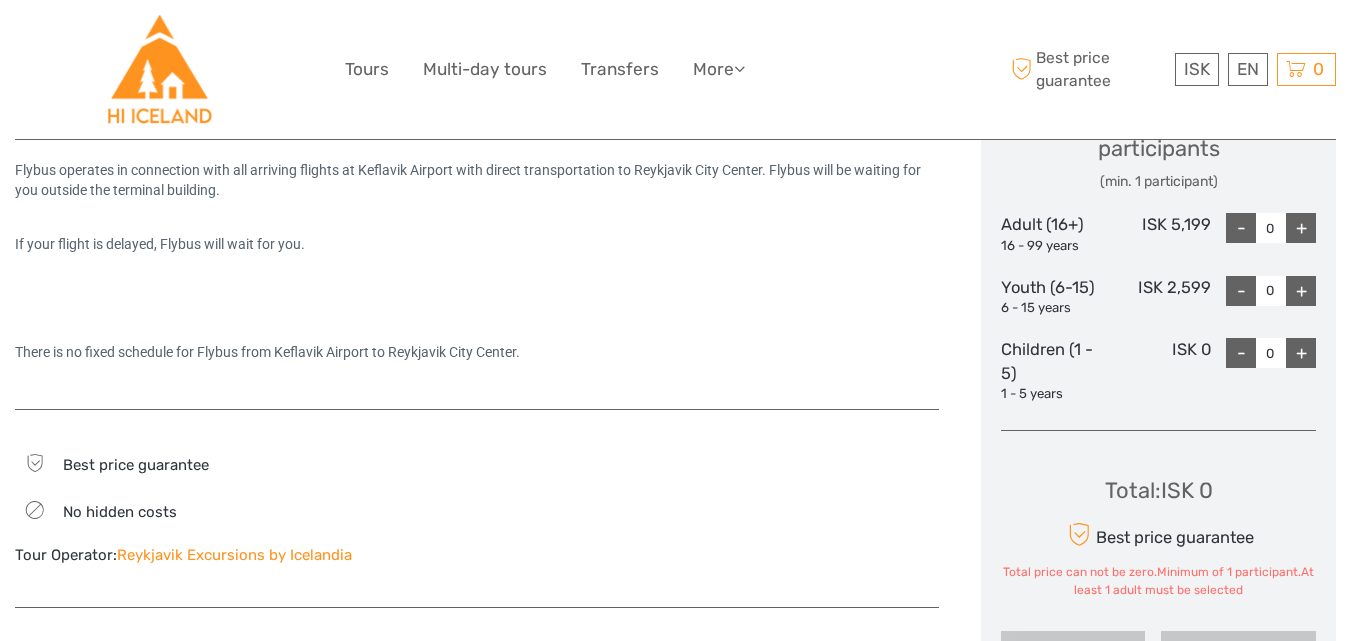scroll, scrollTop: 900, scrollLeft: 0, axis: vertical 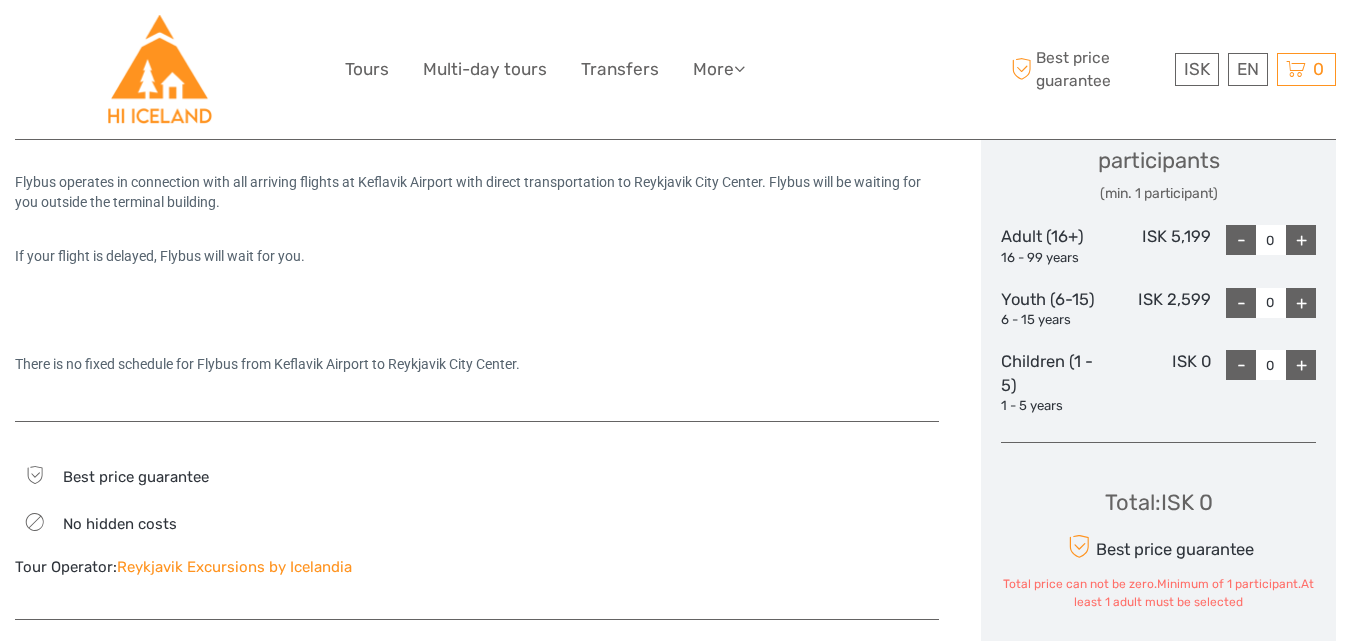 click on "+" at bounding box center [1301, 240] 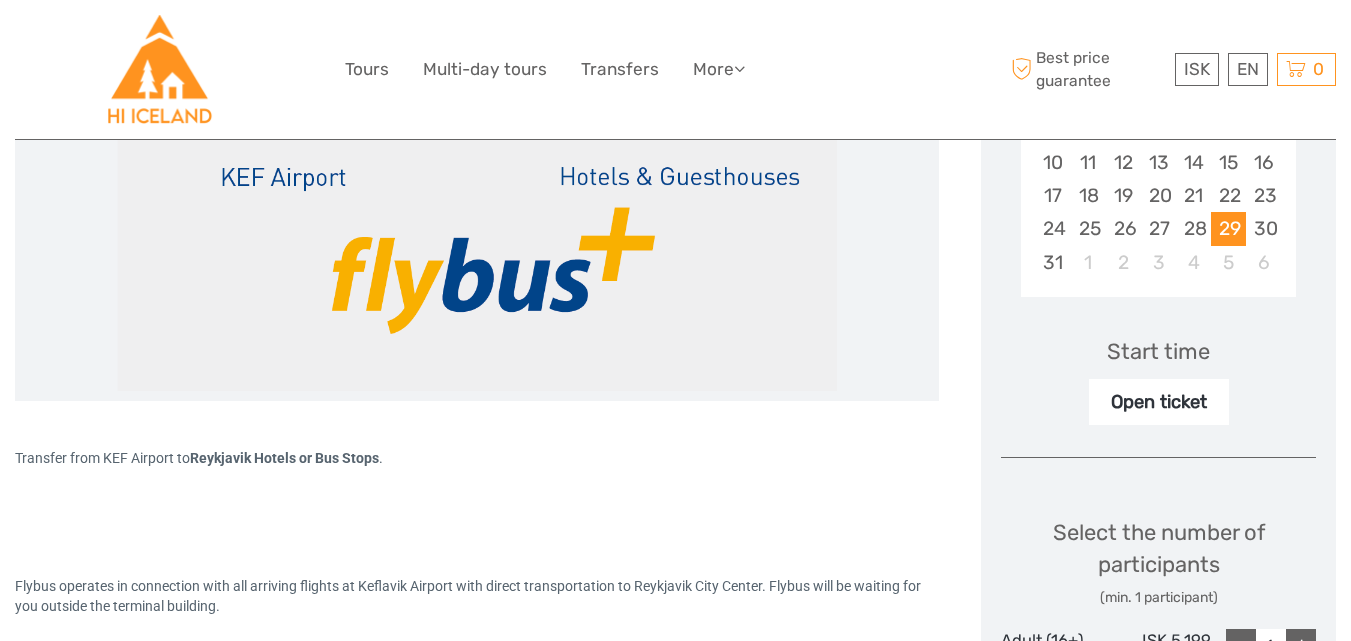 scroll, scrollTop: 400, scrollLeft: 0, axis: vertical 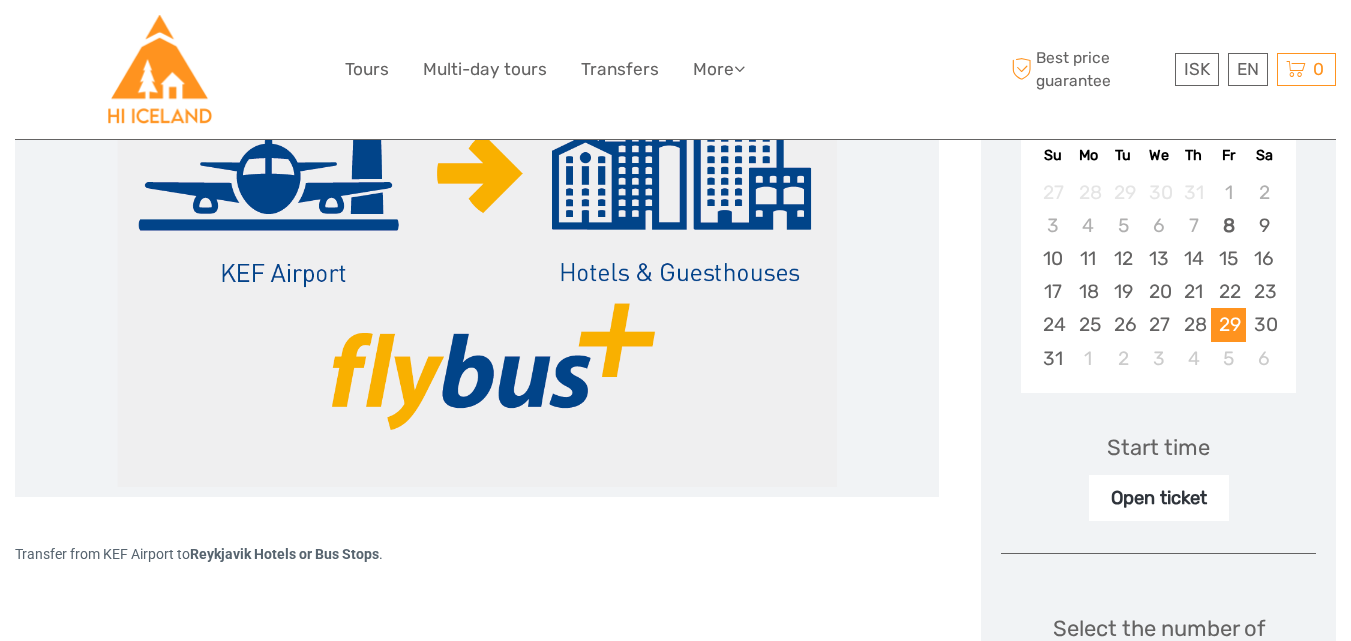 click on "Start time" at bounding box center [1158, 447] 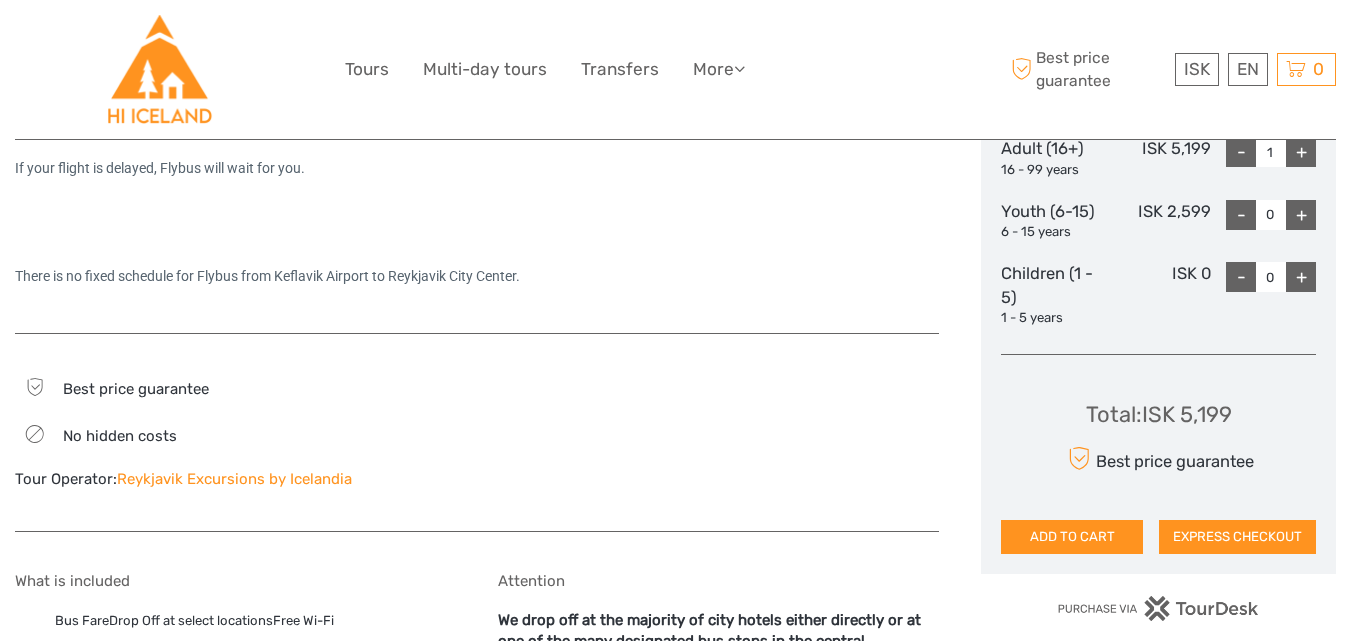 scroll, scrollTop: 1100, scrollLeft: 0, axis: vertical 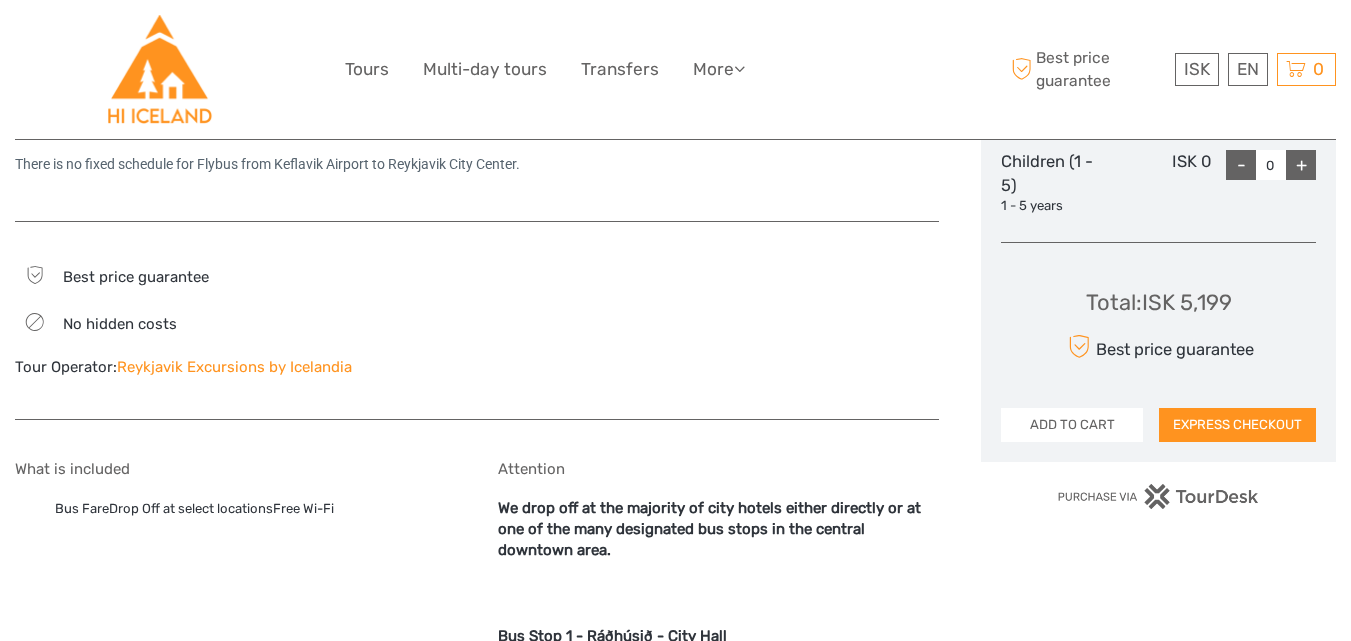 click on "ADD TO CART" at bounding box center (1072, 425) 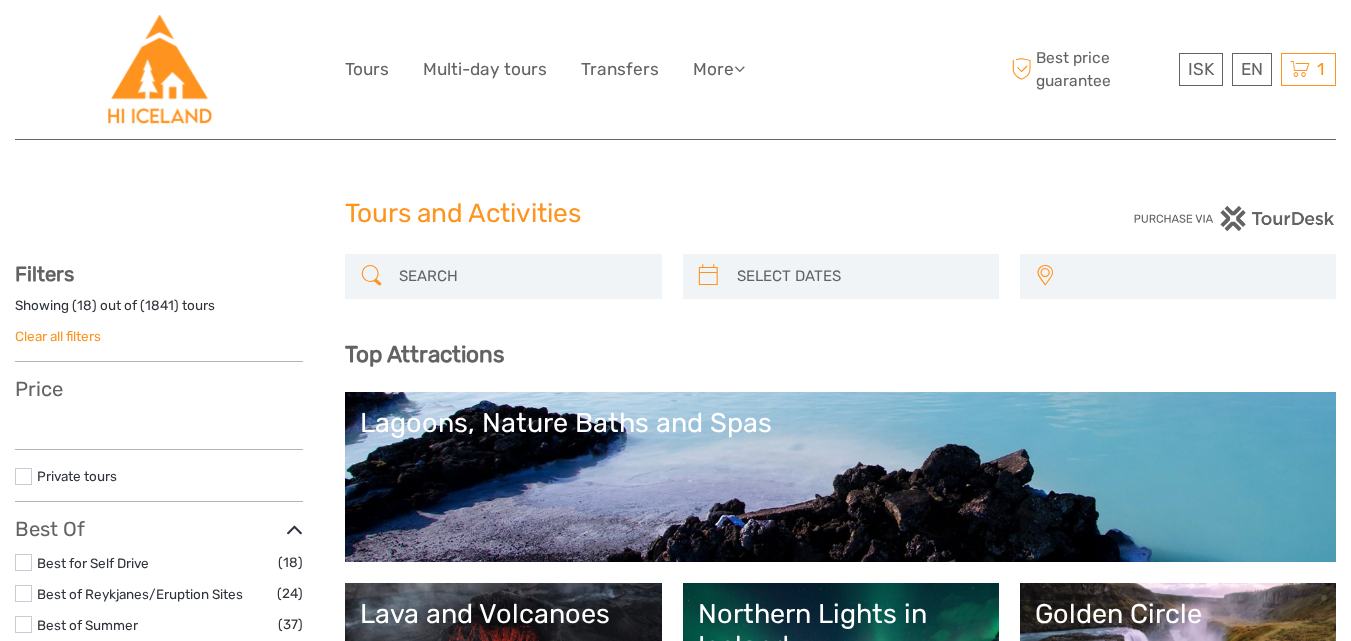 select 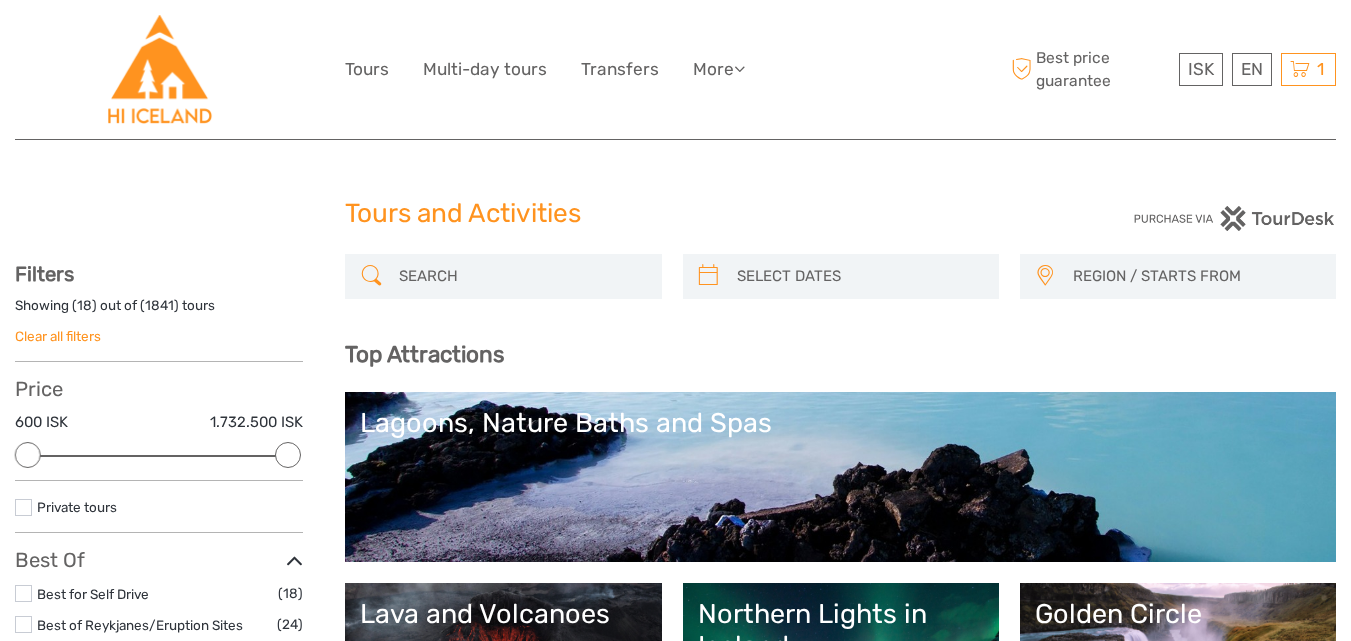 scroll, scrollTop: 0, scrollLeft: 0, axis: both 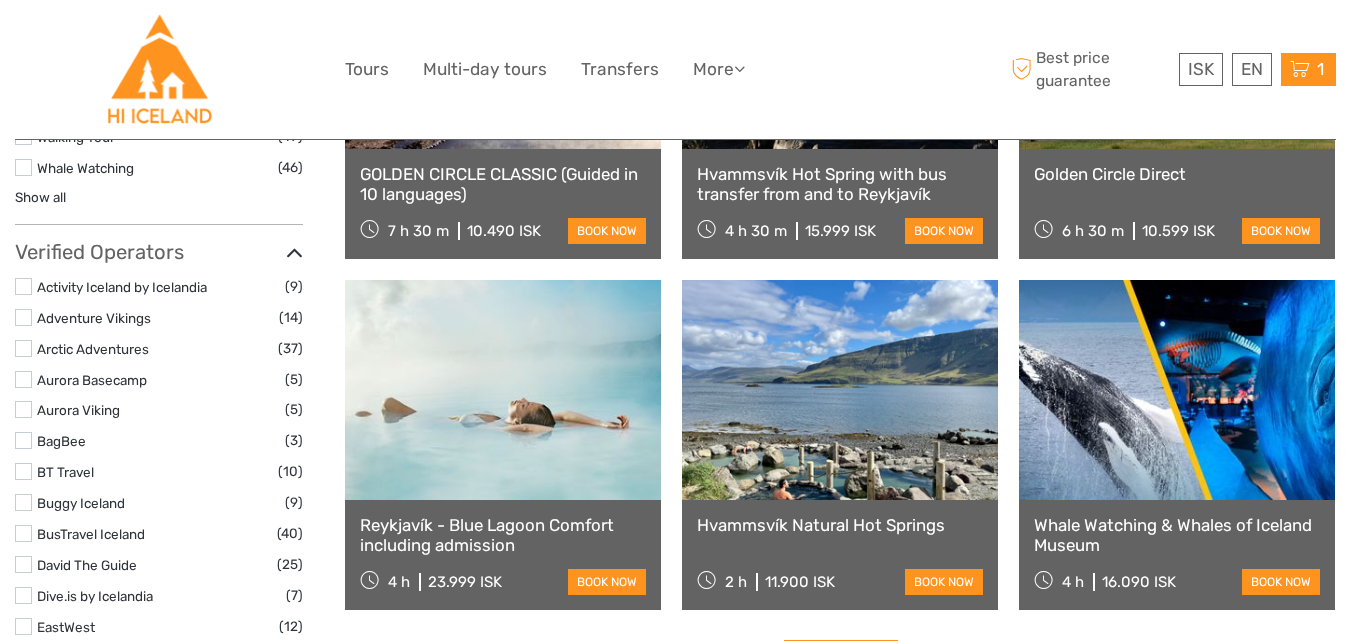 click at bounding box center (1300, 69) 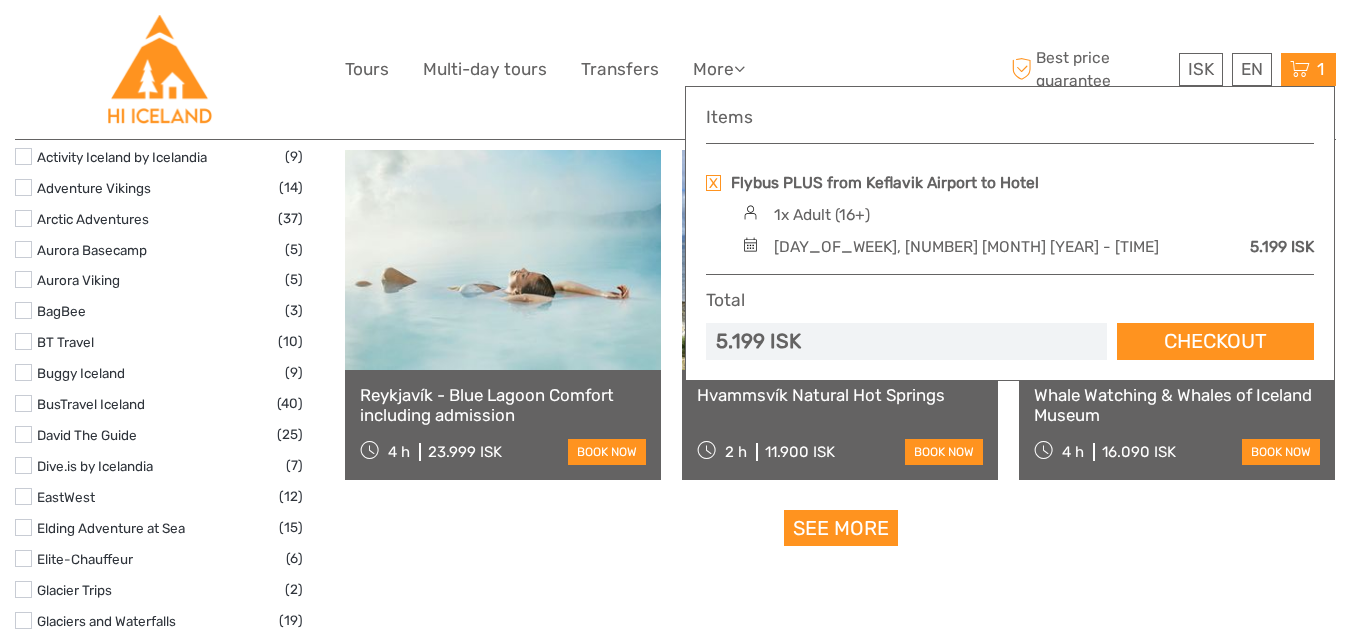 scroll, scrollTop: 2500, scrollLeft: 0, axis: vertical 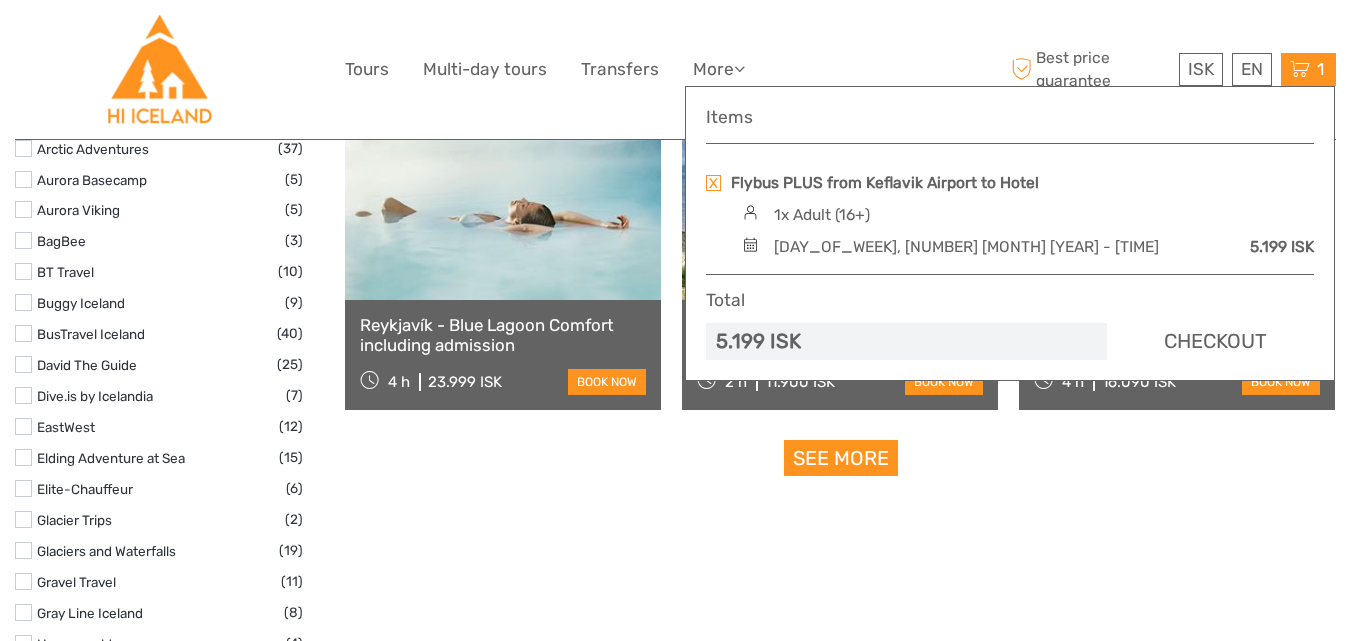 click on "Checkout" at bounding box center [1215, 341] 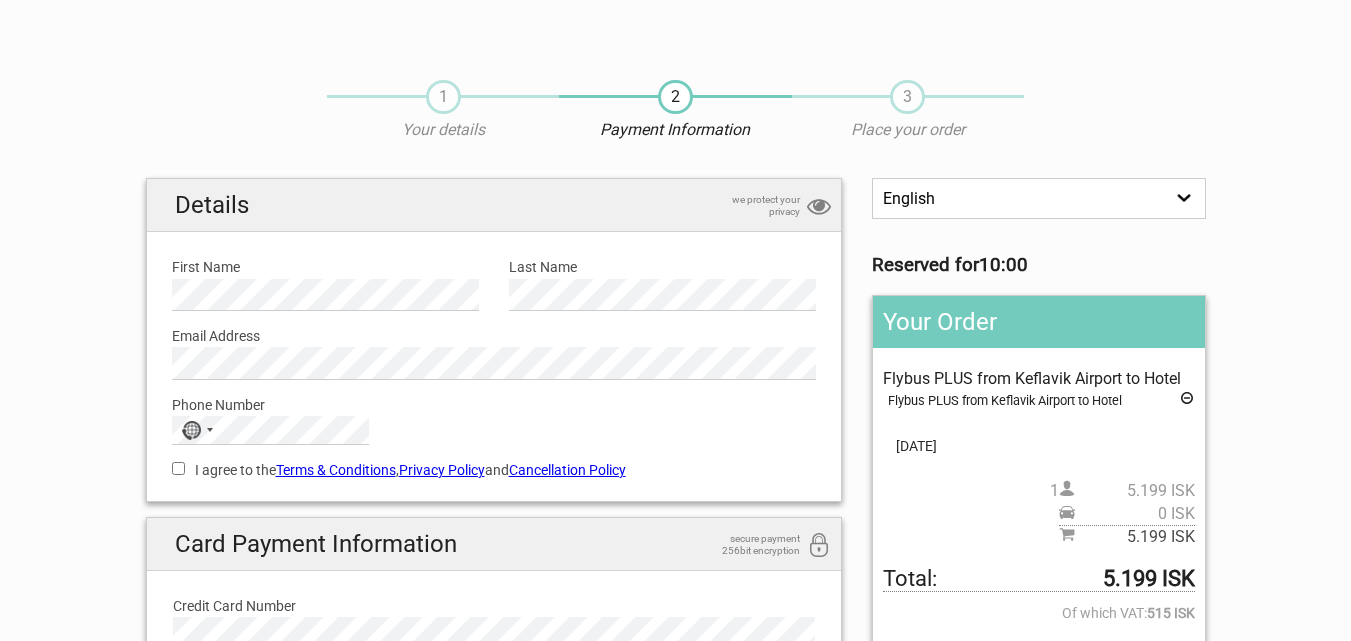 scroll, scrollTop: 0, scrollLeft: 0, axis: both 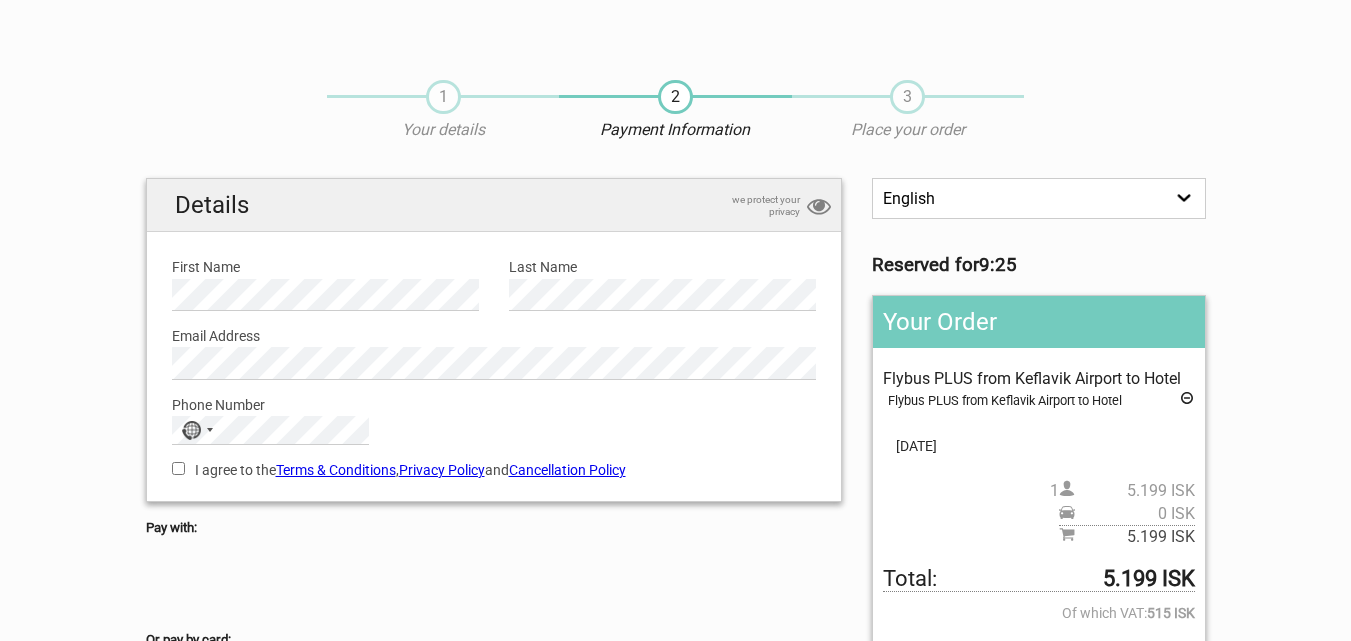 click on "I agree to the  Terms & Conditions ,  Privacy Policy  and  Cancellation Policy" at bounding box center [178, 468] 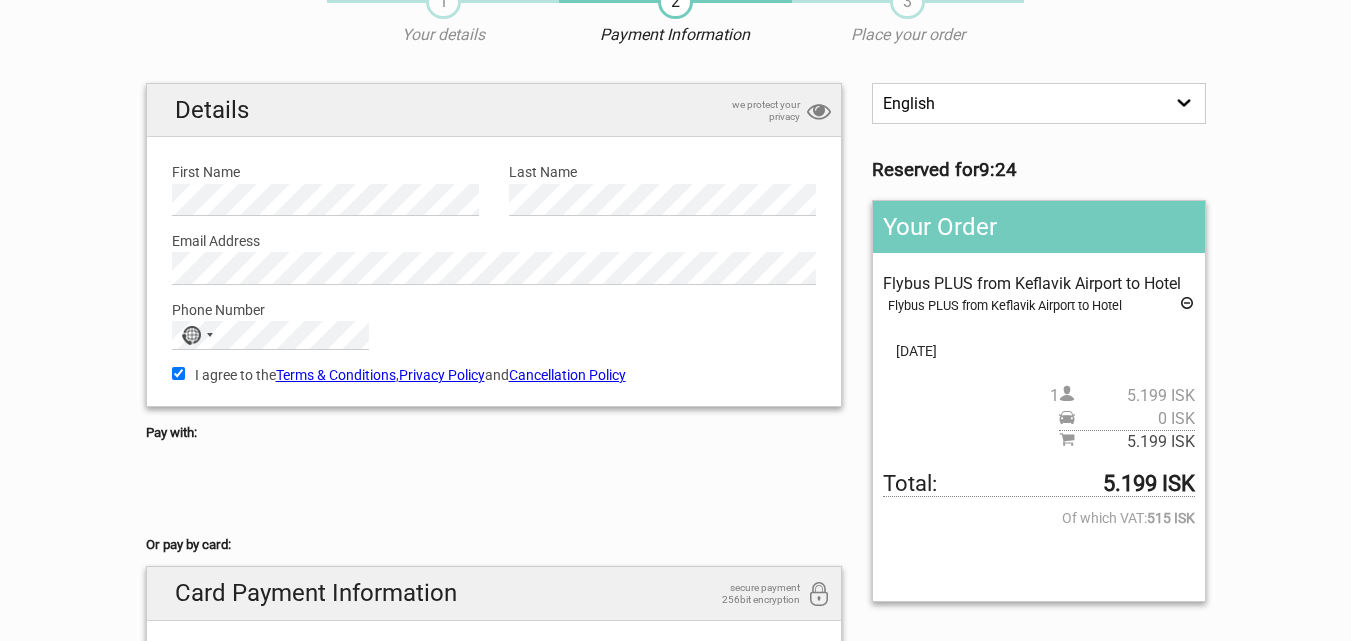 scroll, scrollTop: 300, scrollLeft: 0, axis: vertical 